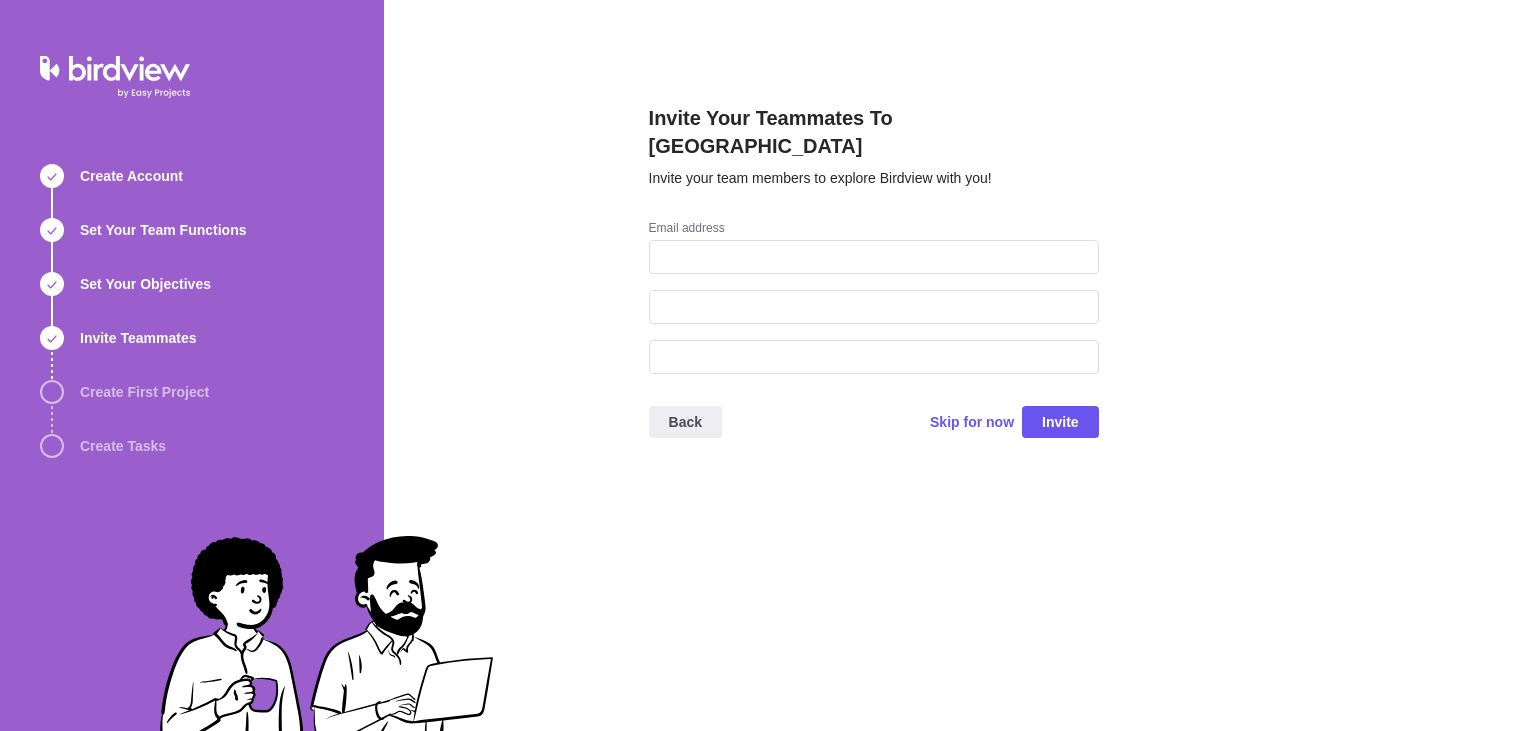 scroll, scrollTop: 0, scrollLeft: 0, axis: both 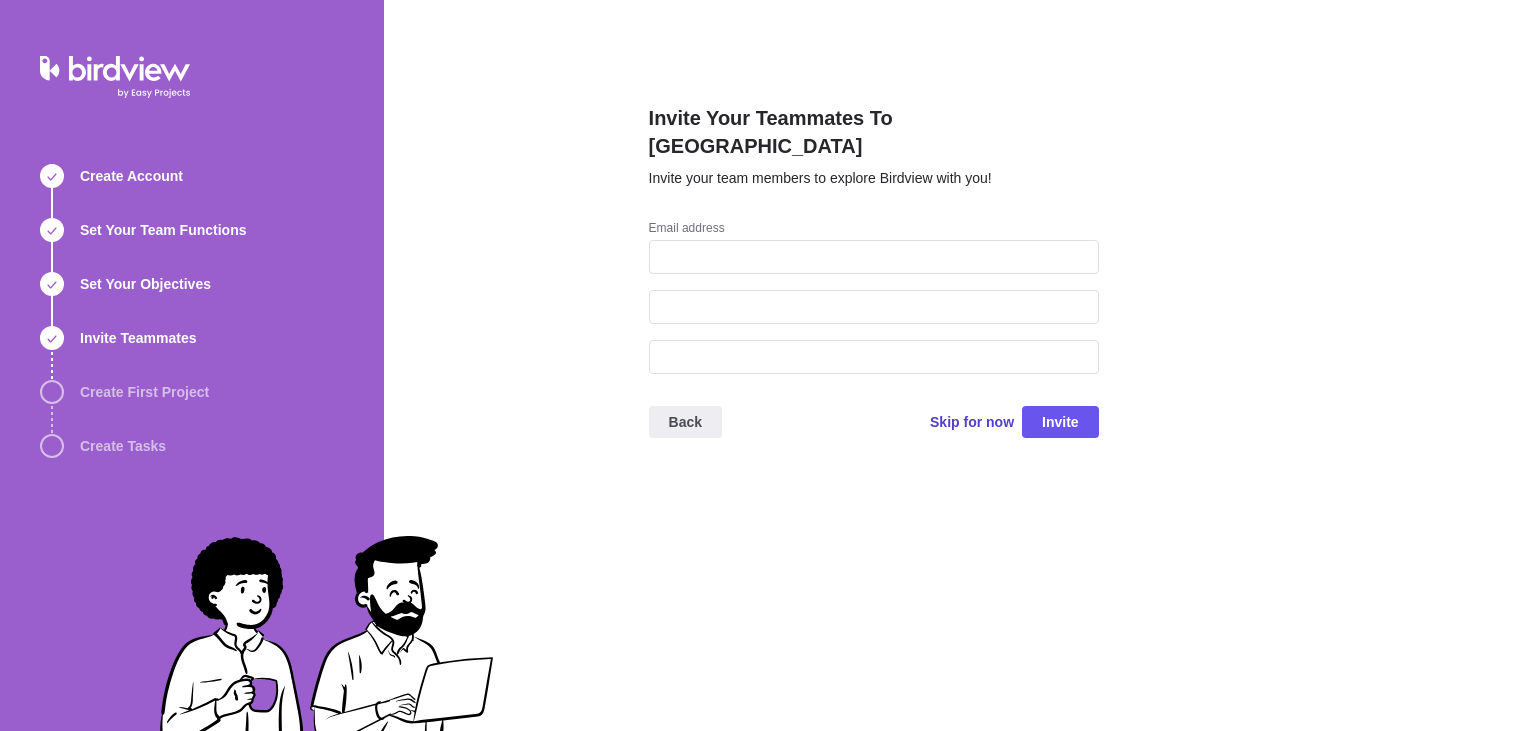 click on "Skip for now" at bounding box center [972, 422] 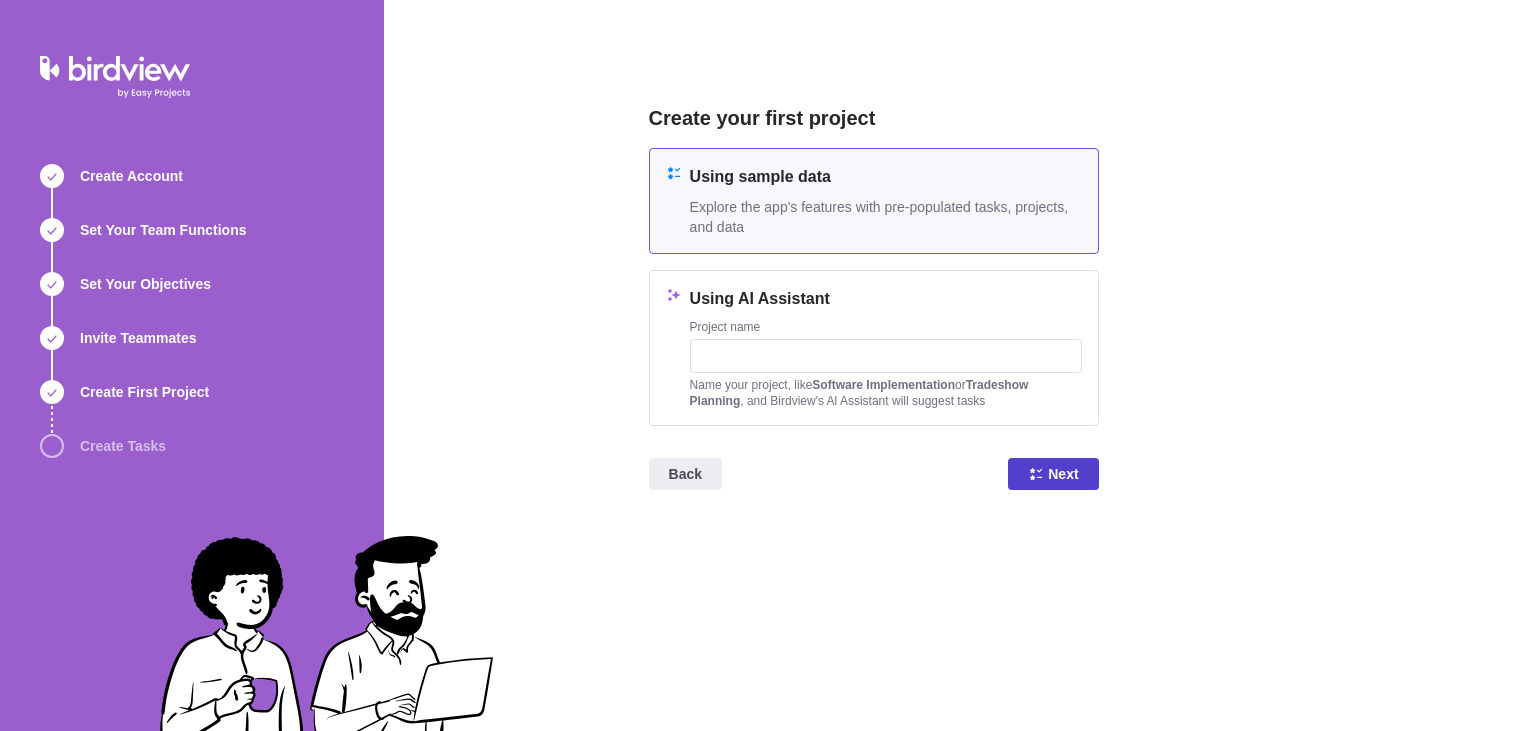 click on "Next" at bounding box center (1063, 474) 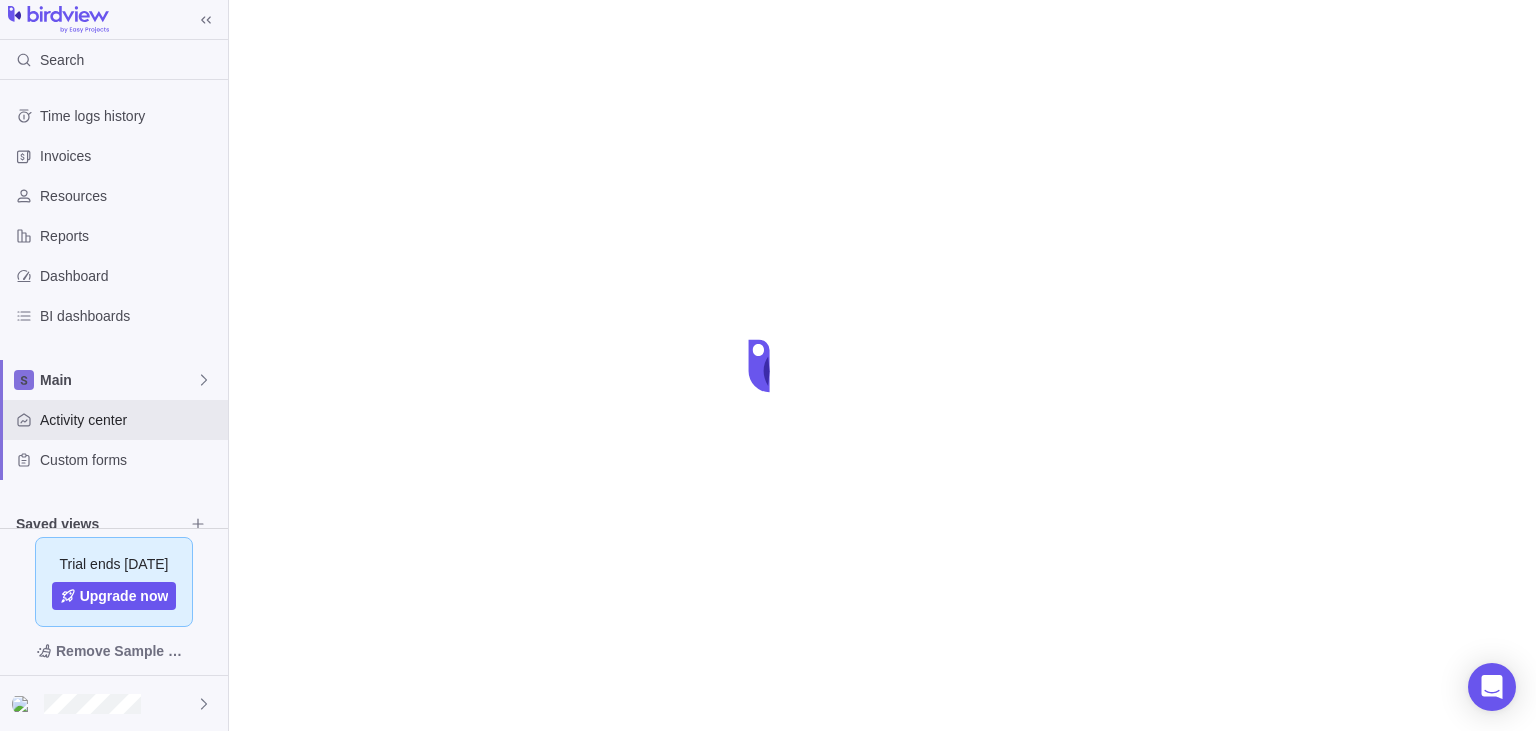 scroll, scrollTop: 0, scrollLeft: 0, axis: both 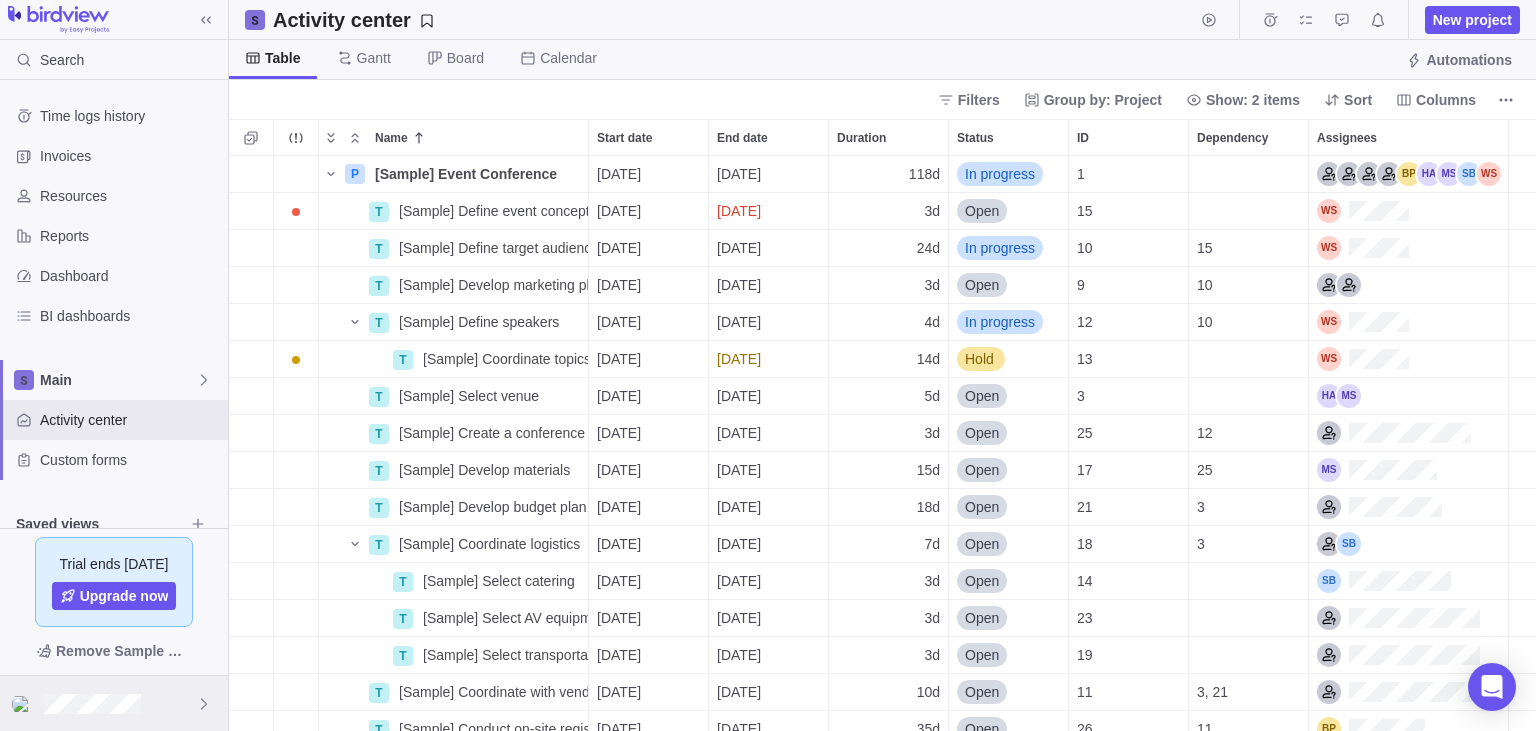 click at bounding box center (114, 703) 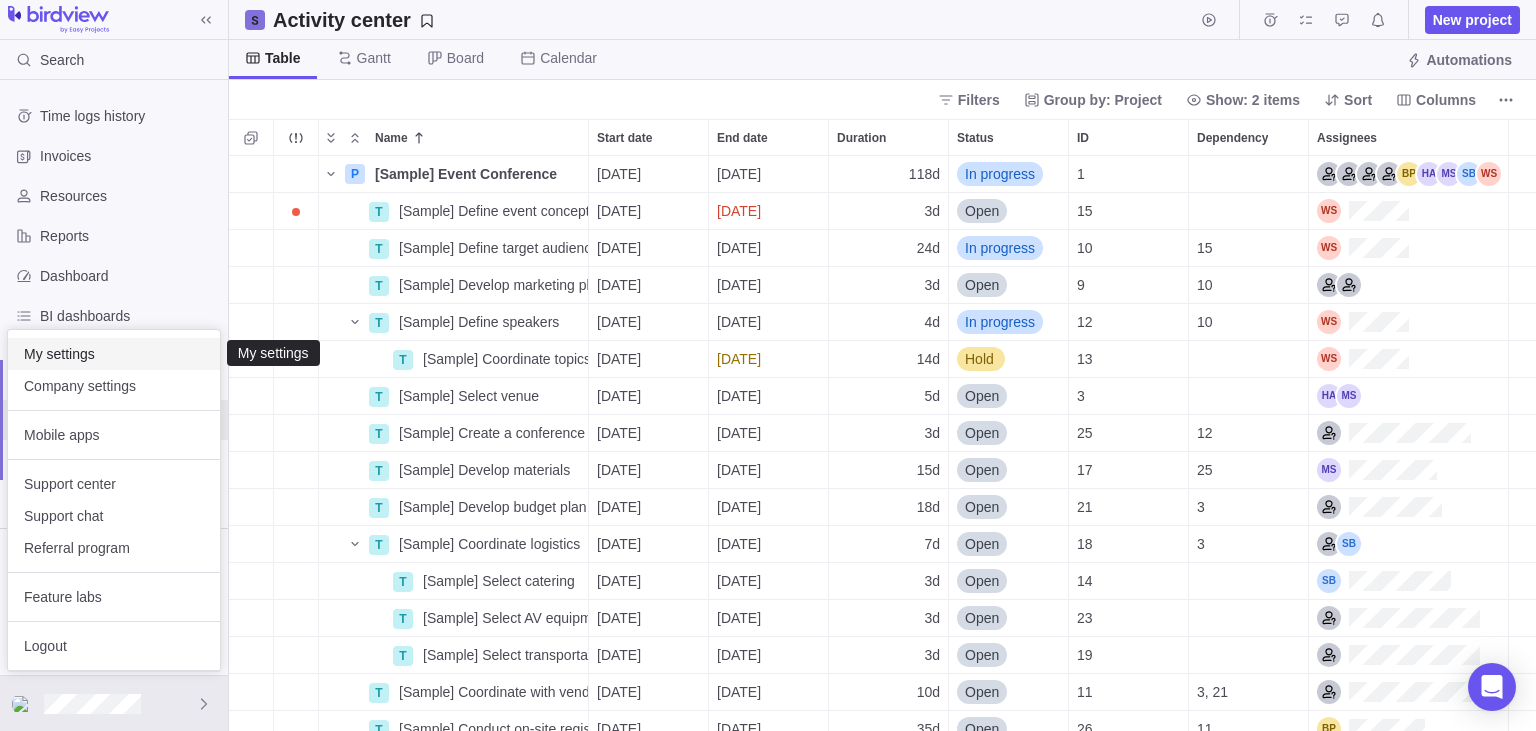click on "My settings" at bounding box center [114, 354] 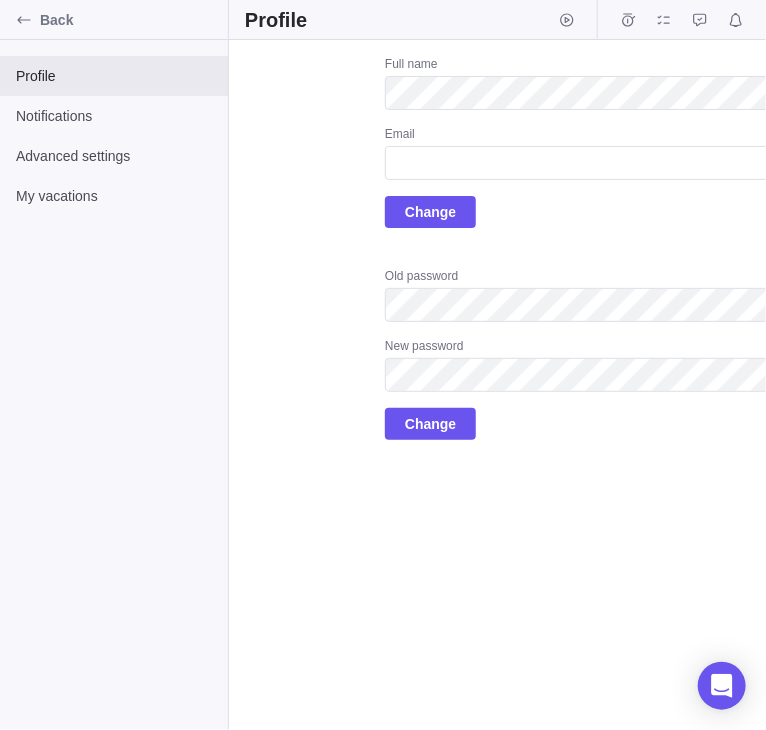 click on "Upload Full name Email Change Old password New password Change" at bounding box center [595, 248] 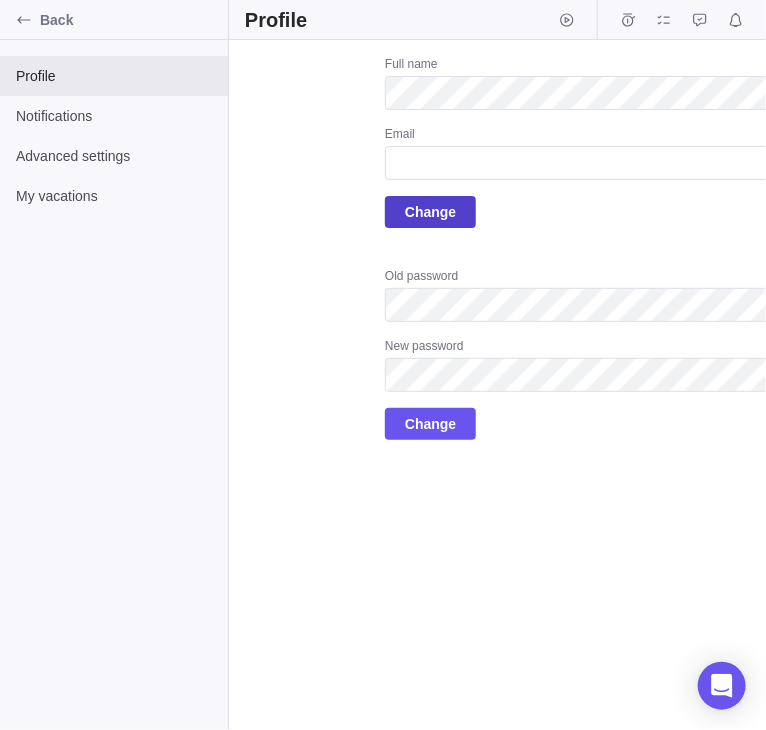 click on "Change" at bounding box center (430, 212) 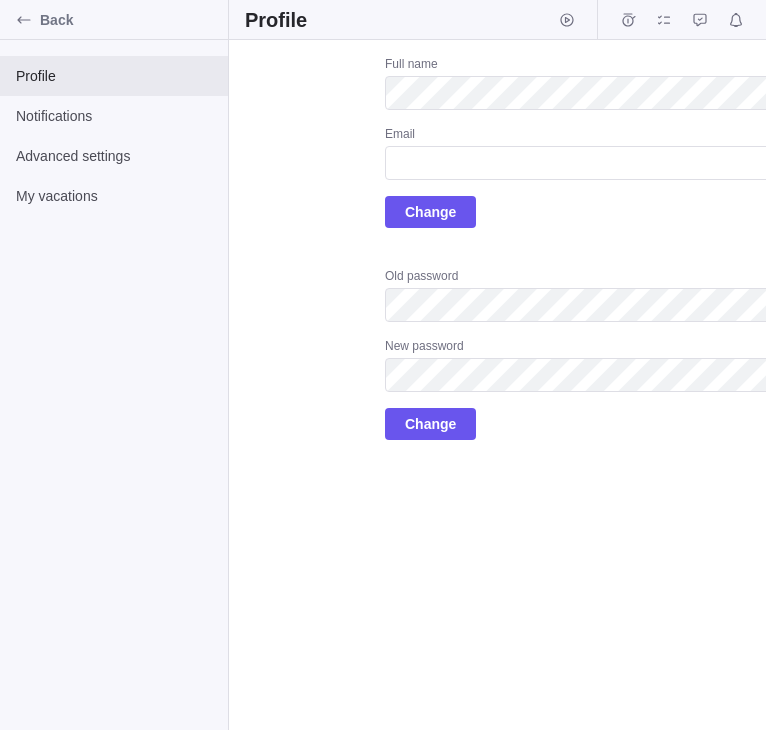 scroll, scrollTop: 0, scrollLeft: 0, axis: both 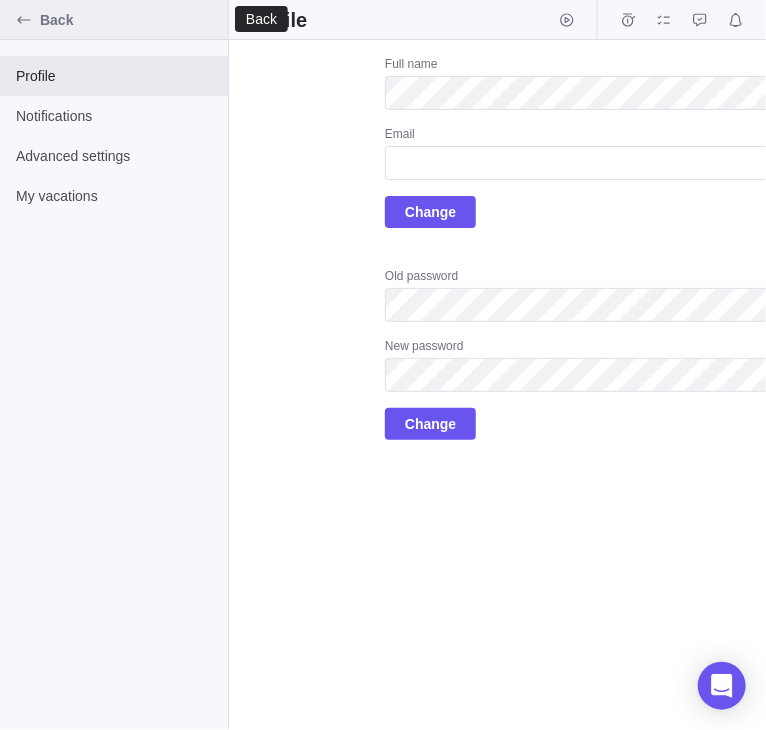 click 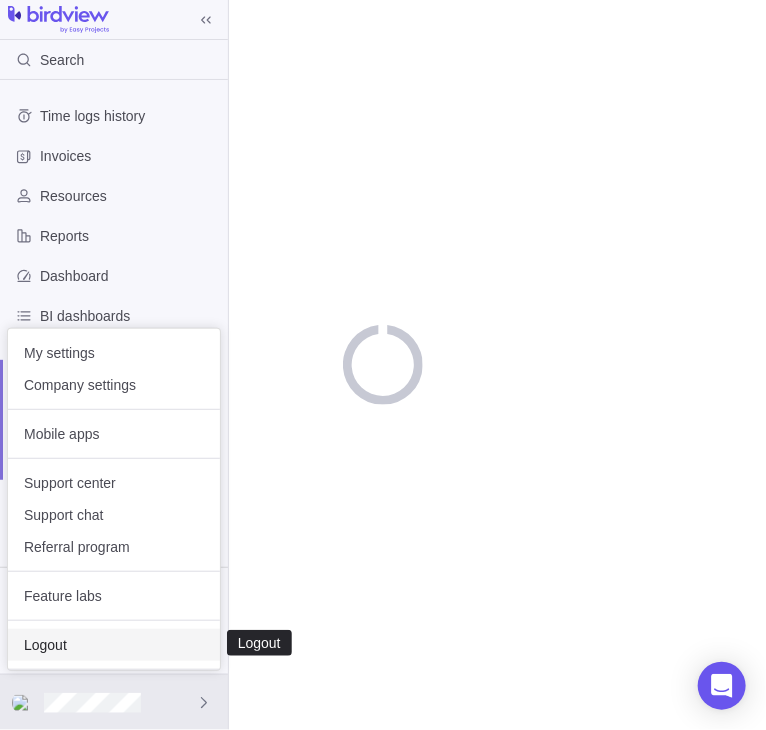 click on "Logout" at bounding box center (114, 645) 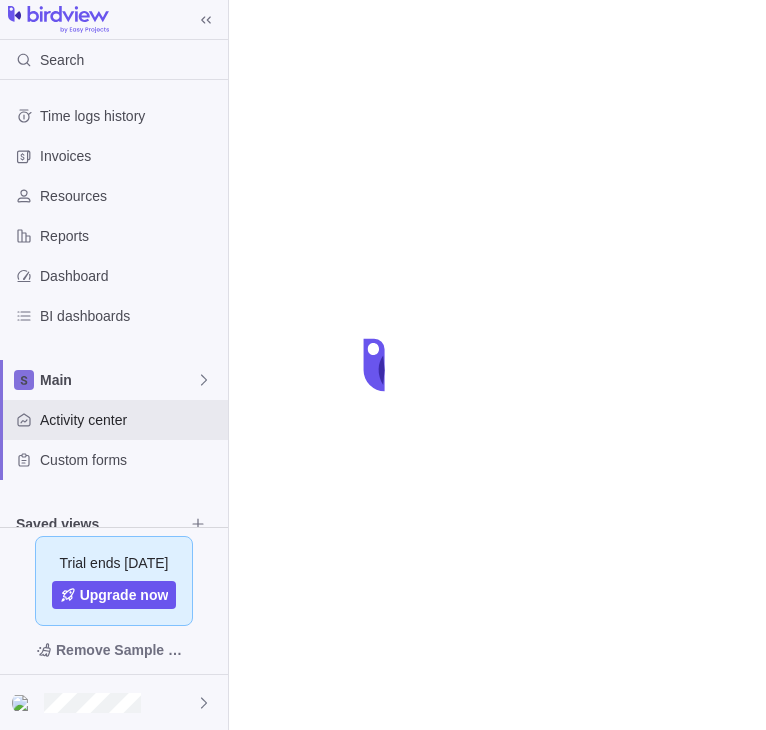 scroll, scrollTop: 0, scrollLeft: 0, axis: both 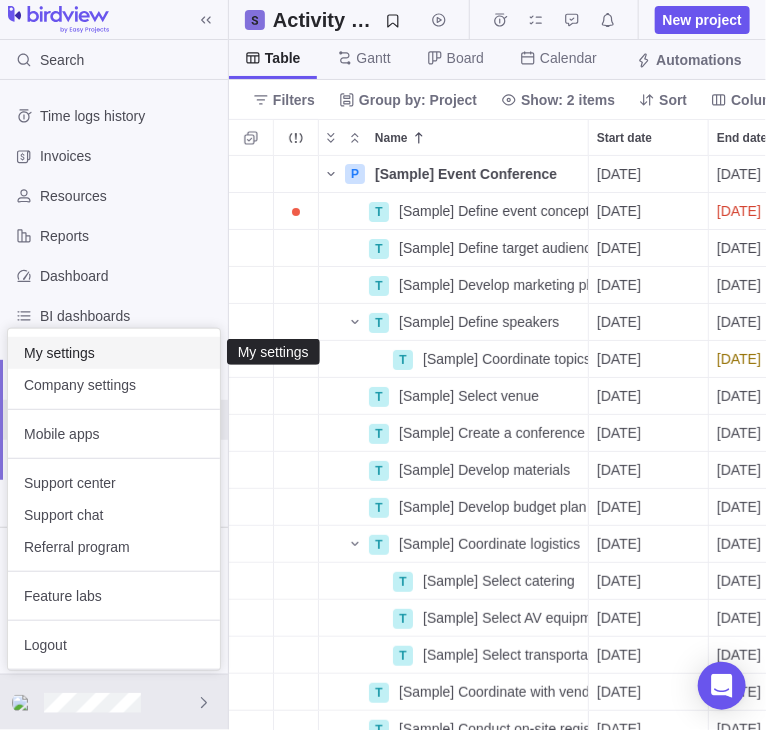 click on "My settings" at bounding box center (114, 353) 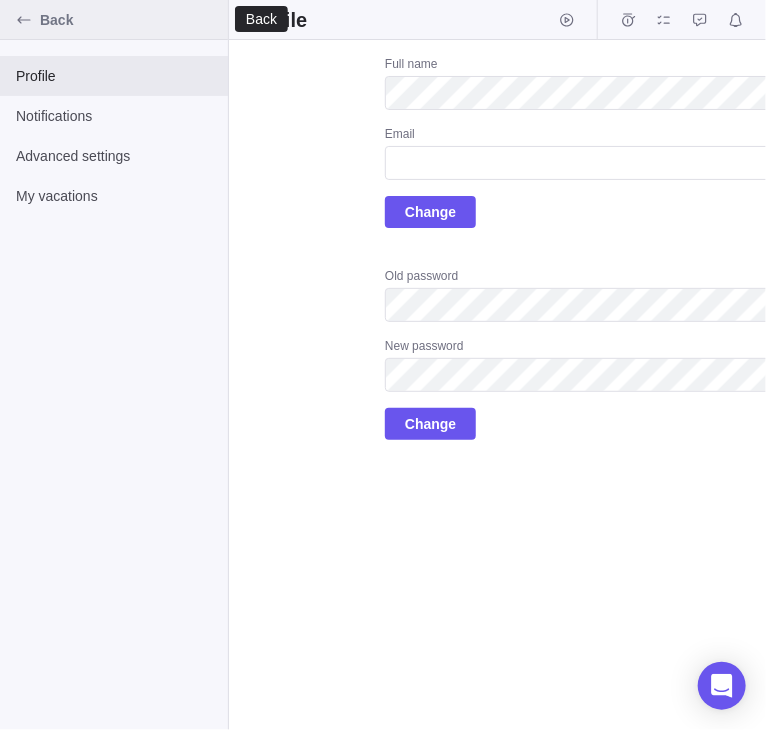 click 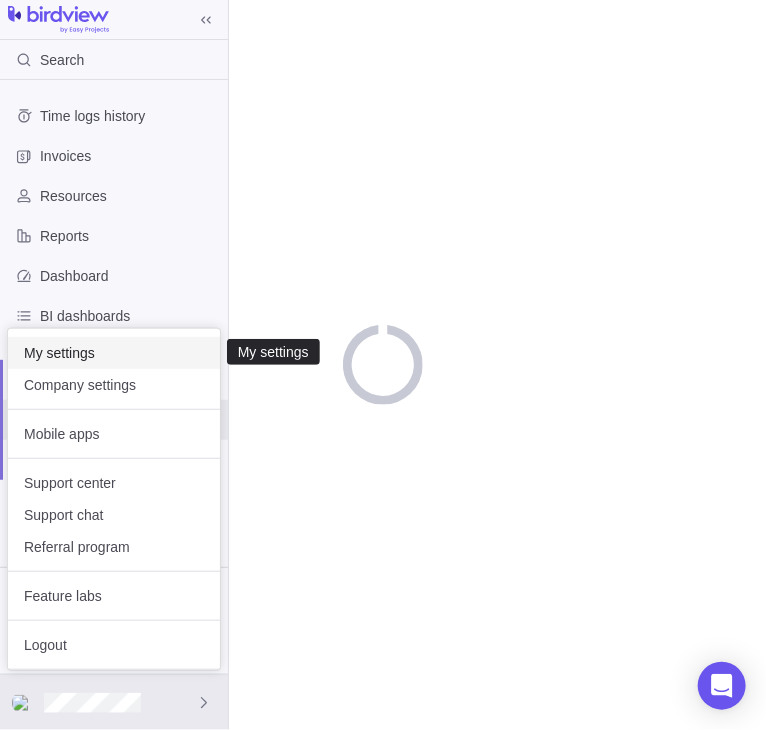click on "My settings" at bounding box center [114, 353] 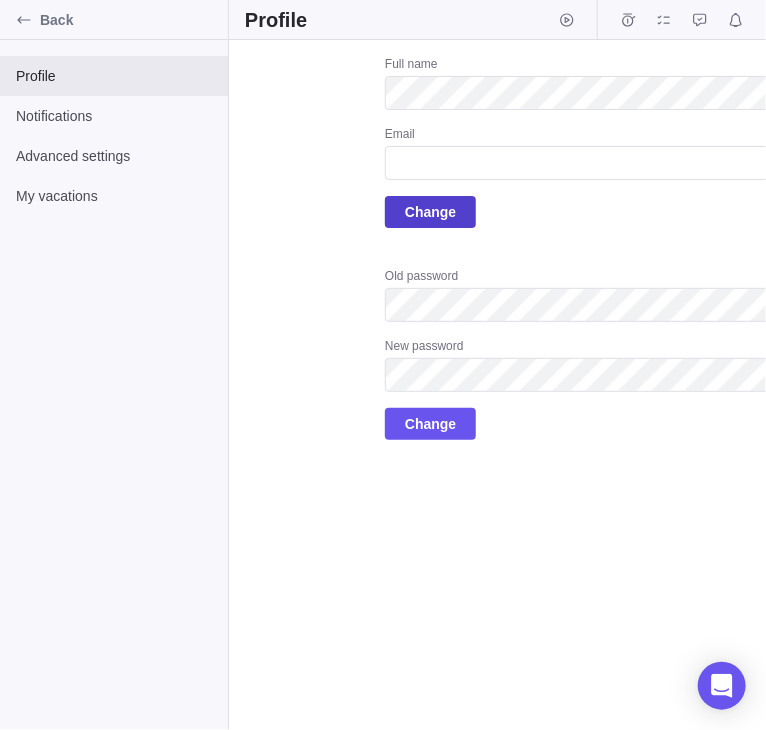click on "Change" at bounding box center (430, 212) 